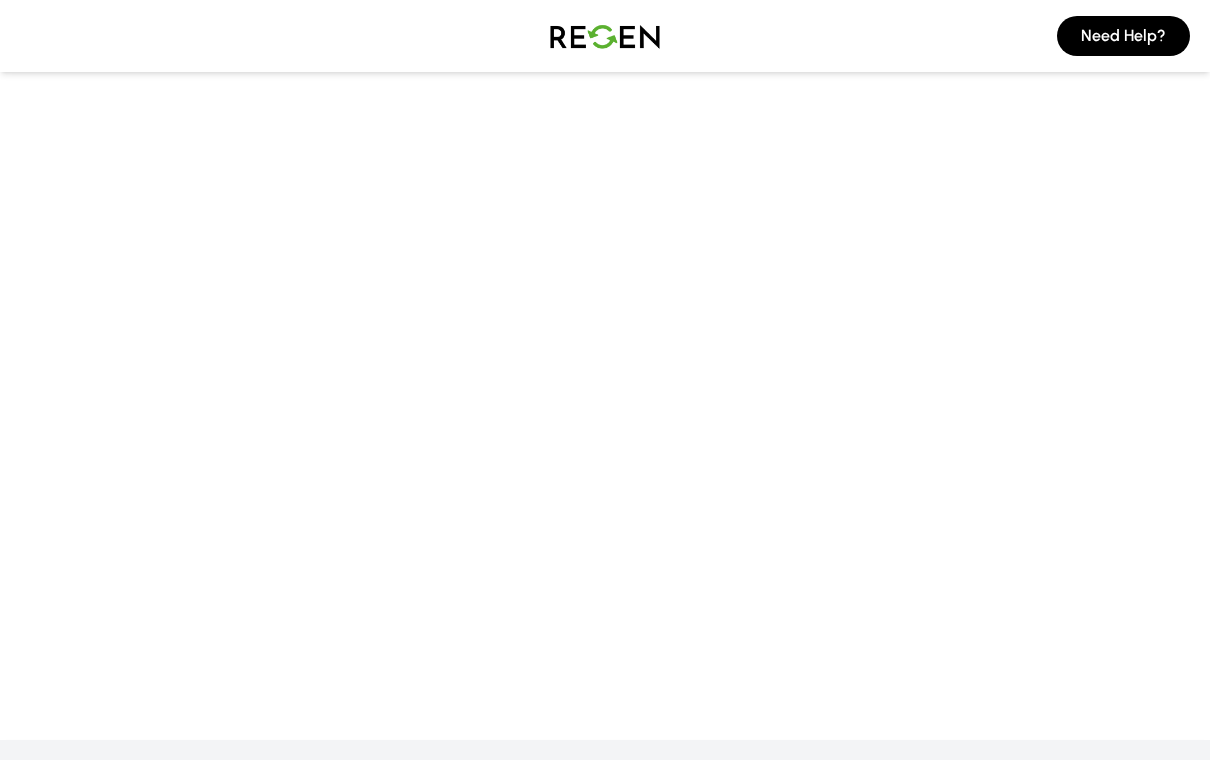 scroll, scrollTop: 0, scrollLeft: 0, axis: both 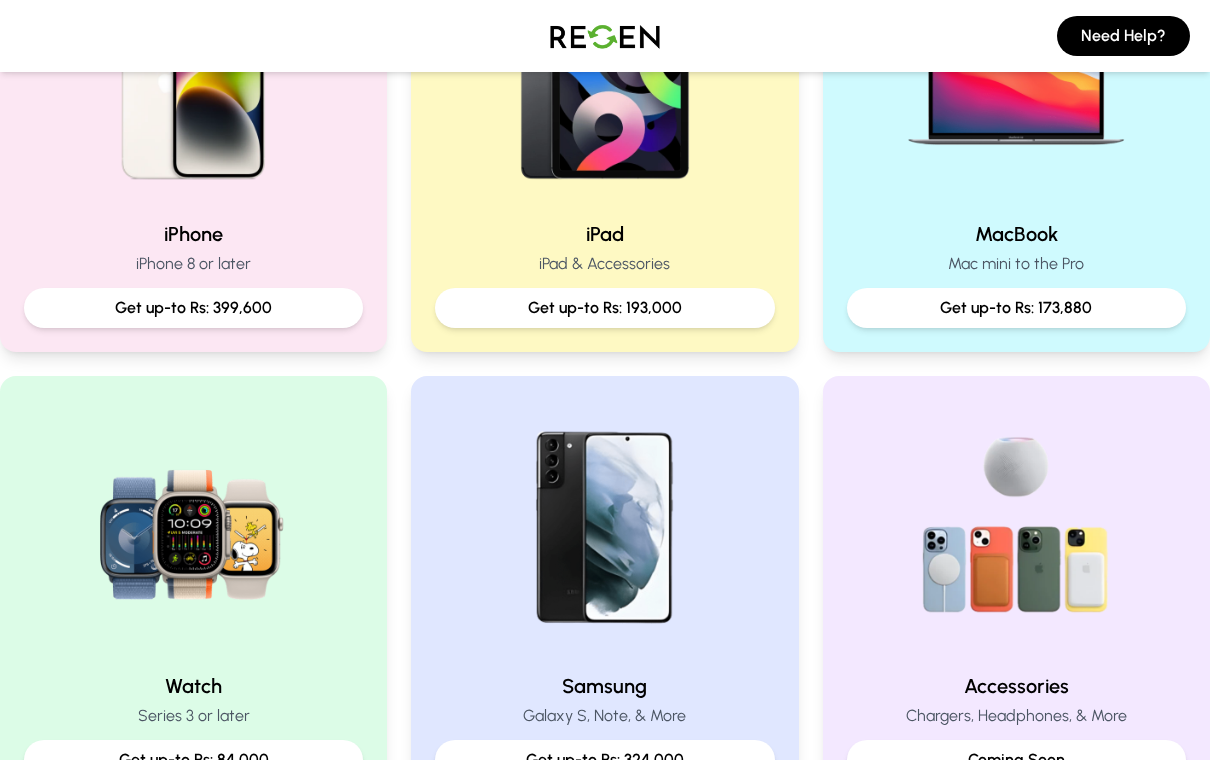 click at bounding box center (604, 76) 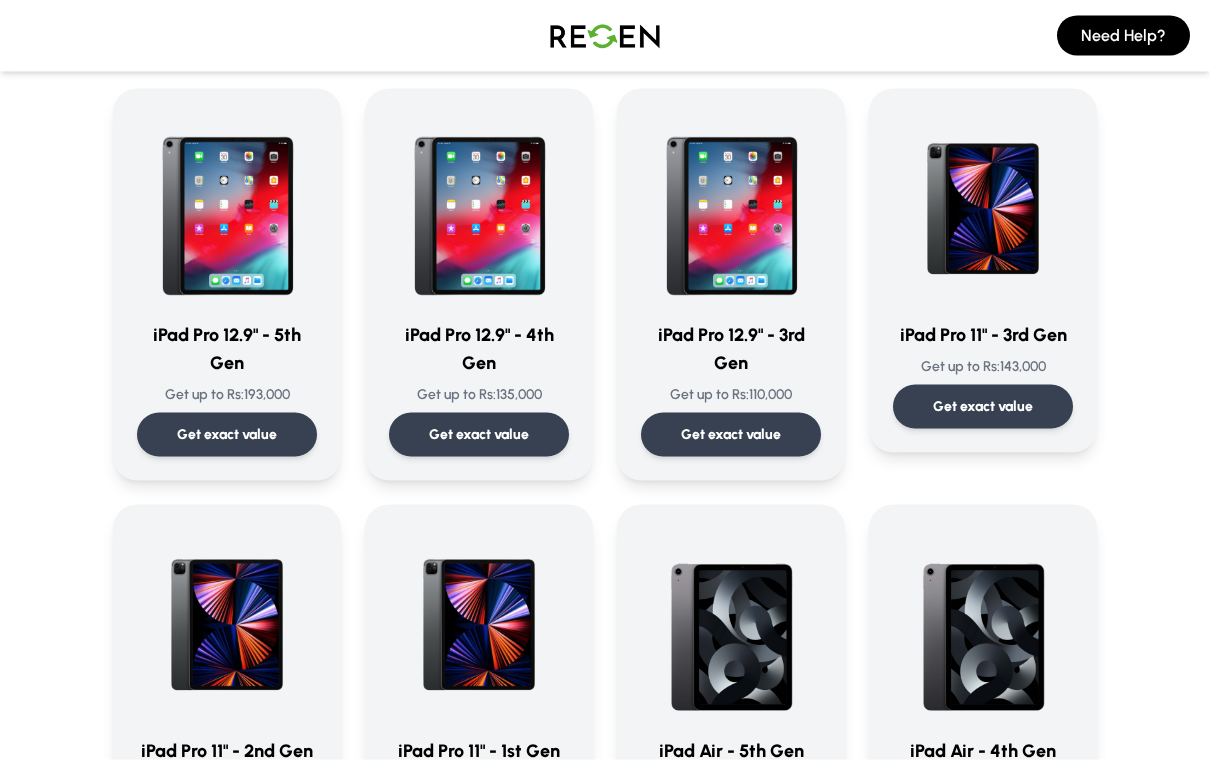 scroll, scrollTop: 0, scrollLeft: 0, axis: both 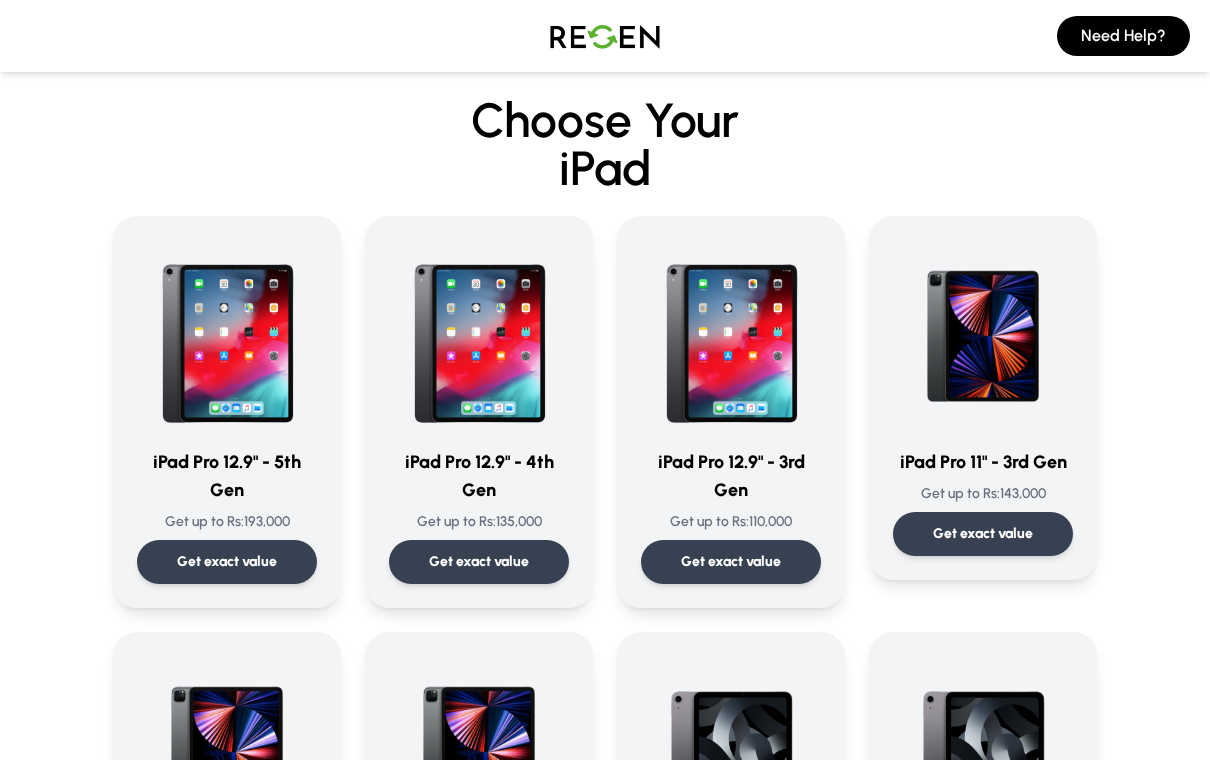 click on "Get exact value" at bounding box center [983, 534] 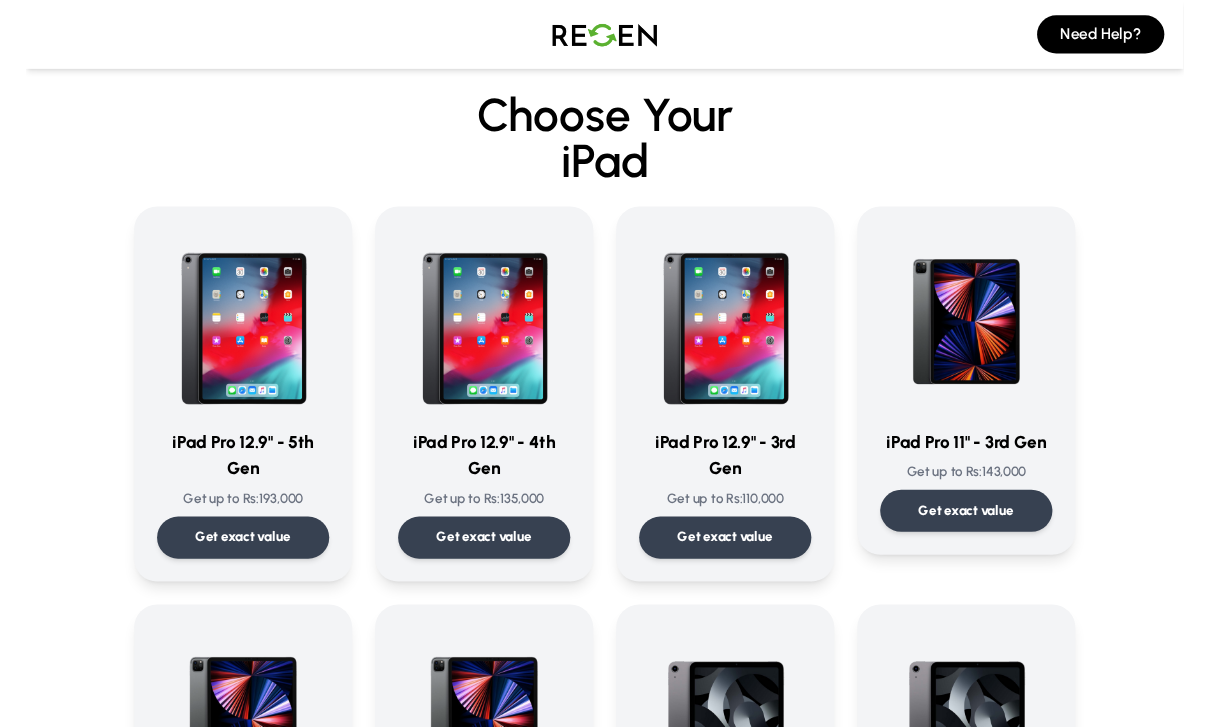 scroll, scrollTop: 0, scrollLeft: 0, axis: both 